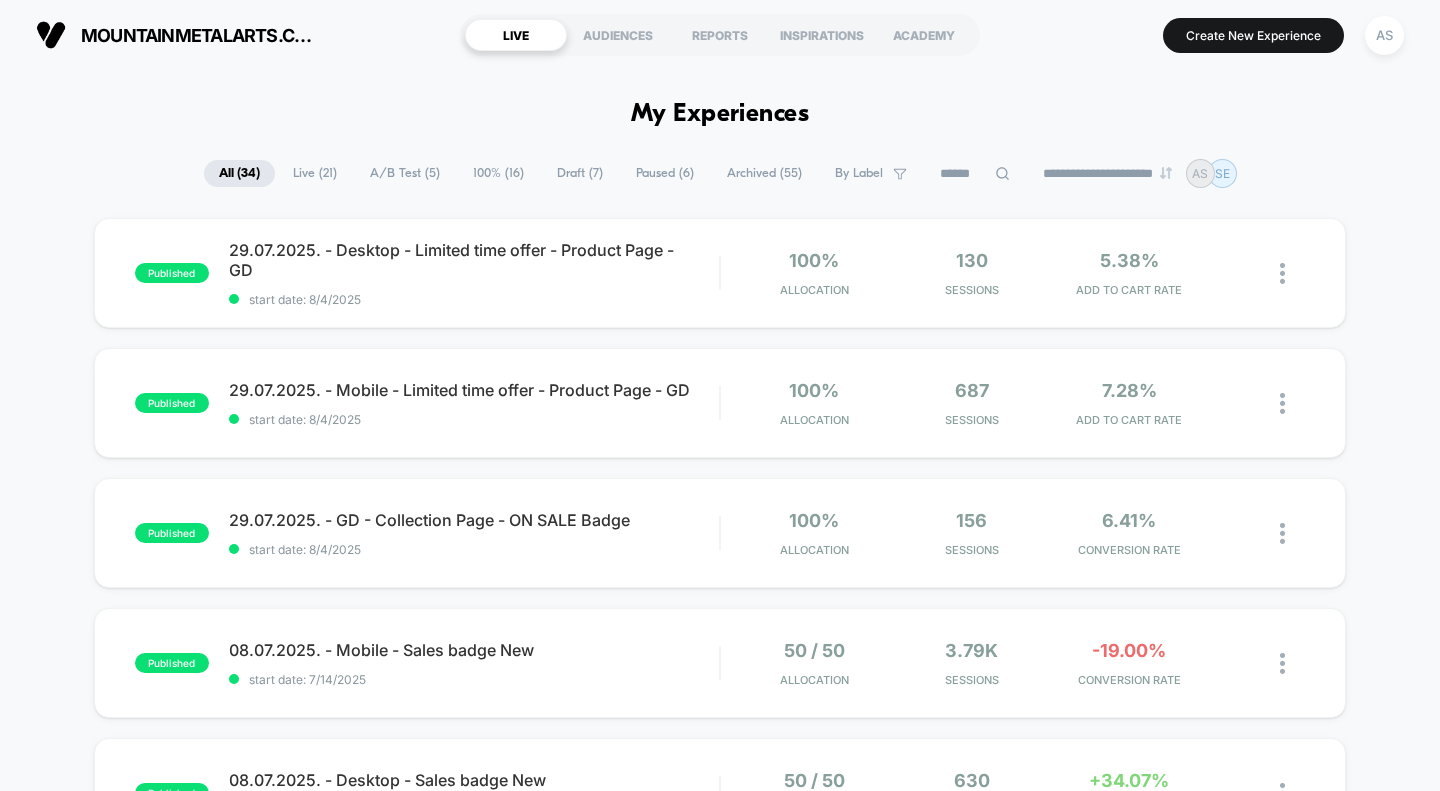 scroll, scrollTop: 0, scrollLeft: 0, axis: both 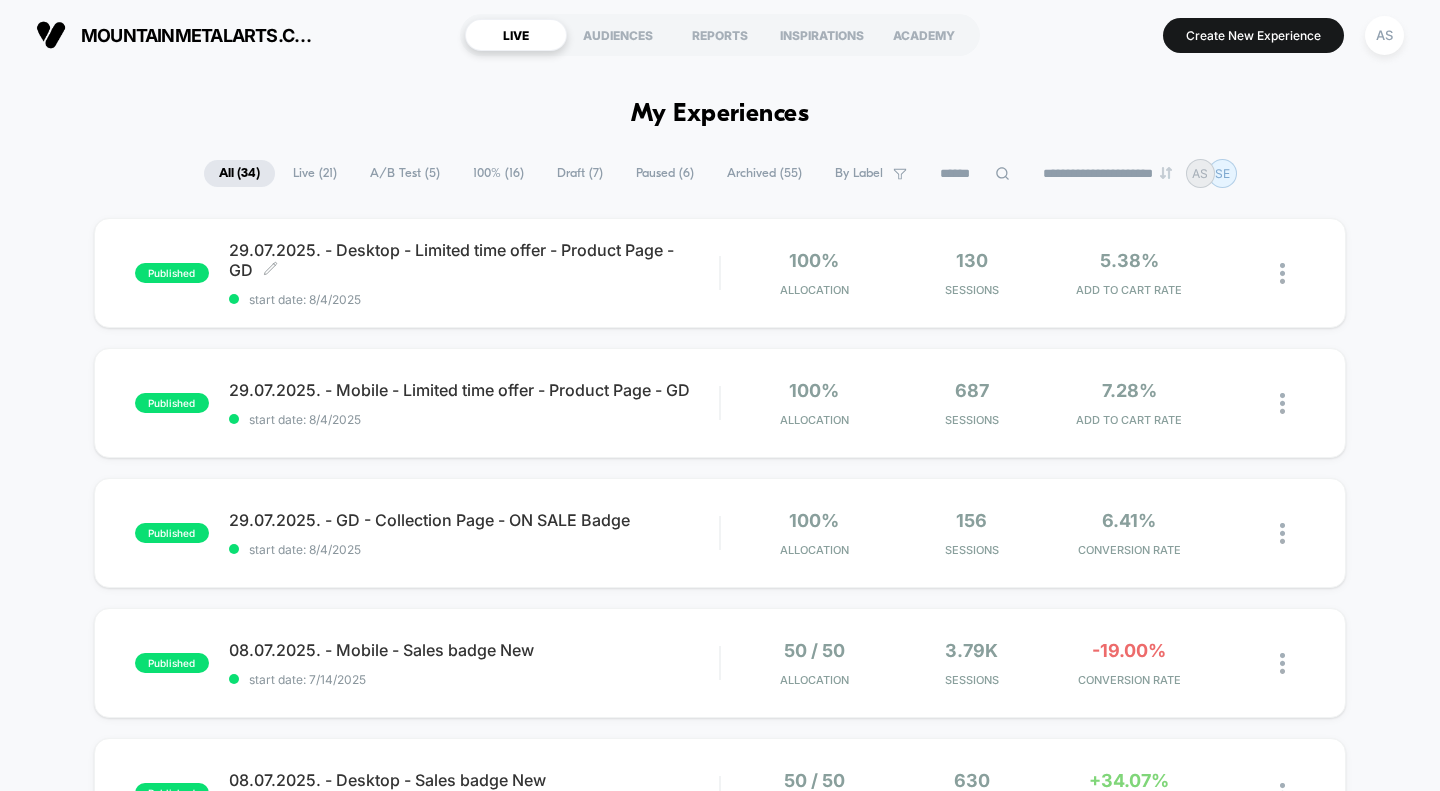 click on "29.07.2025. - Desktop - Limited time offer - Product Page - GD Click to edit experience details" at bounding box center (474, 260) 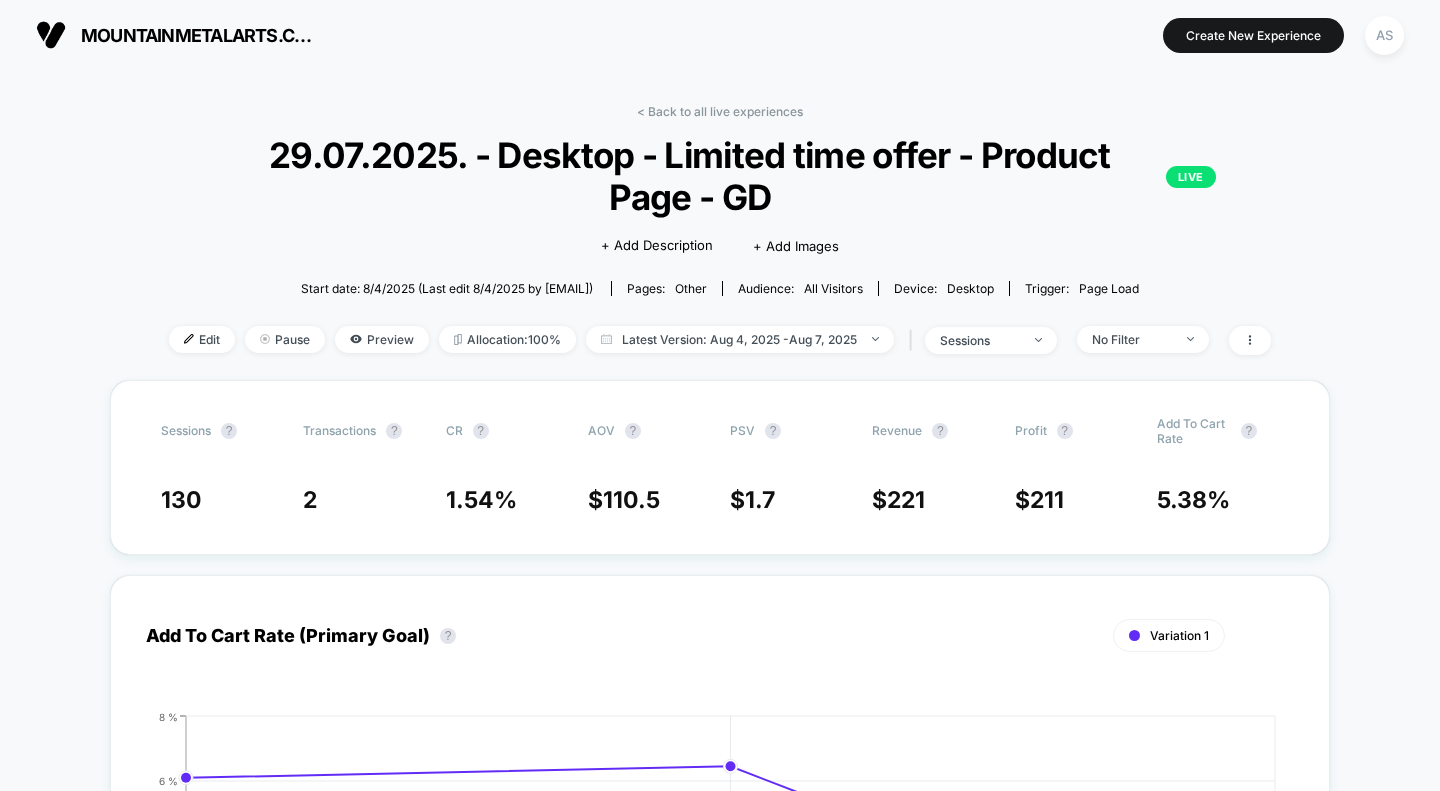 click on "Pause" at bounding box center [285, 339] 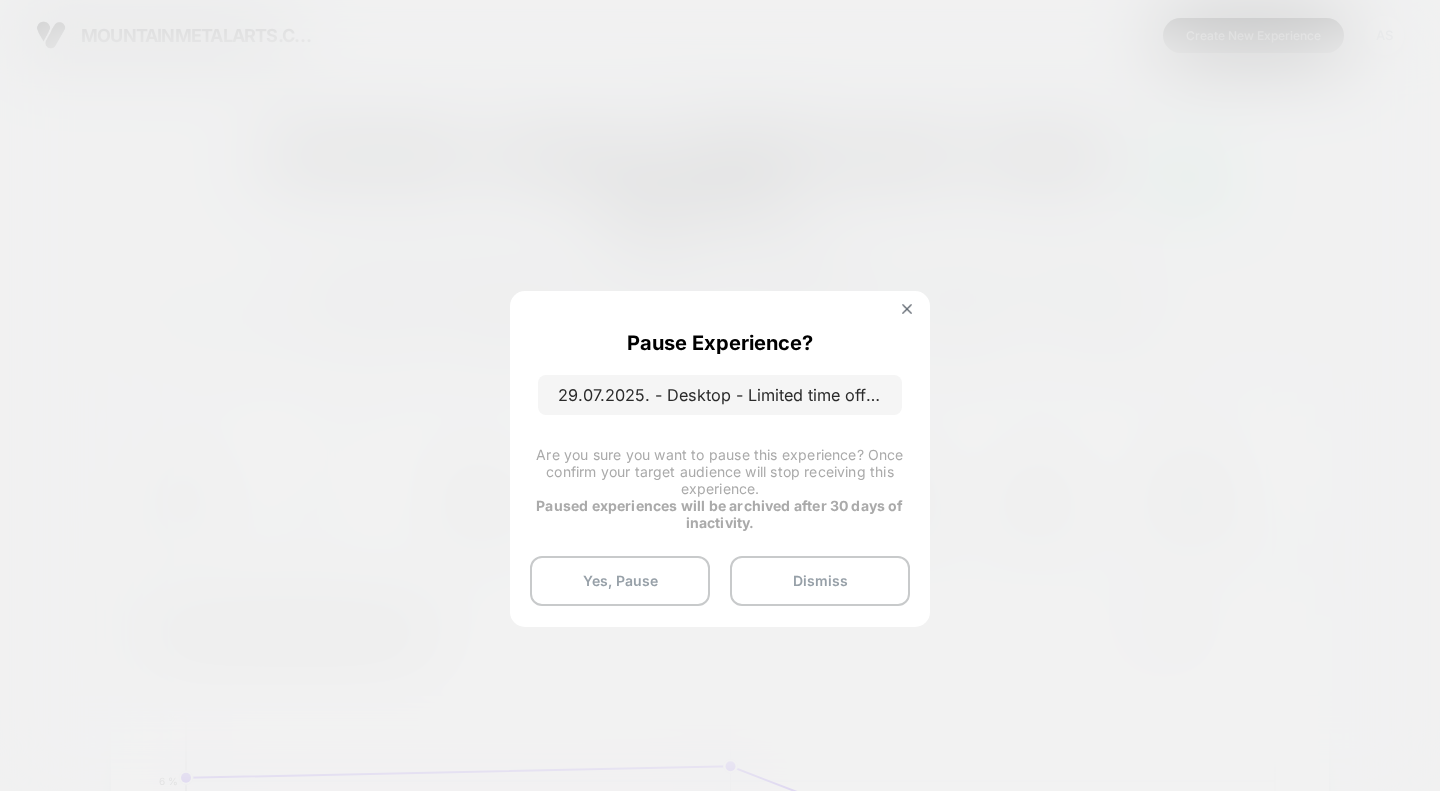 click on "Yes, Pause" at bounding box center [620, 581] 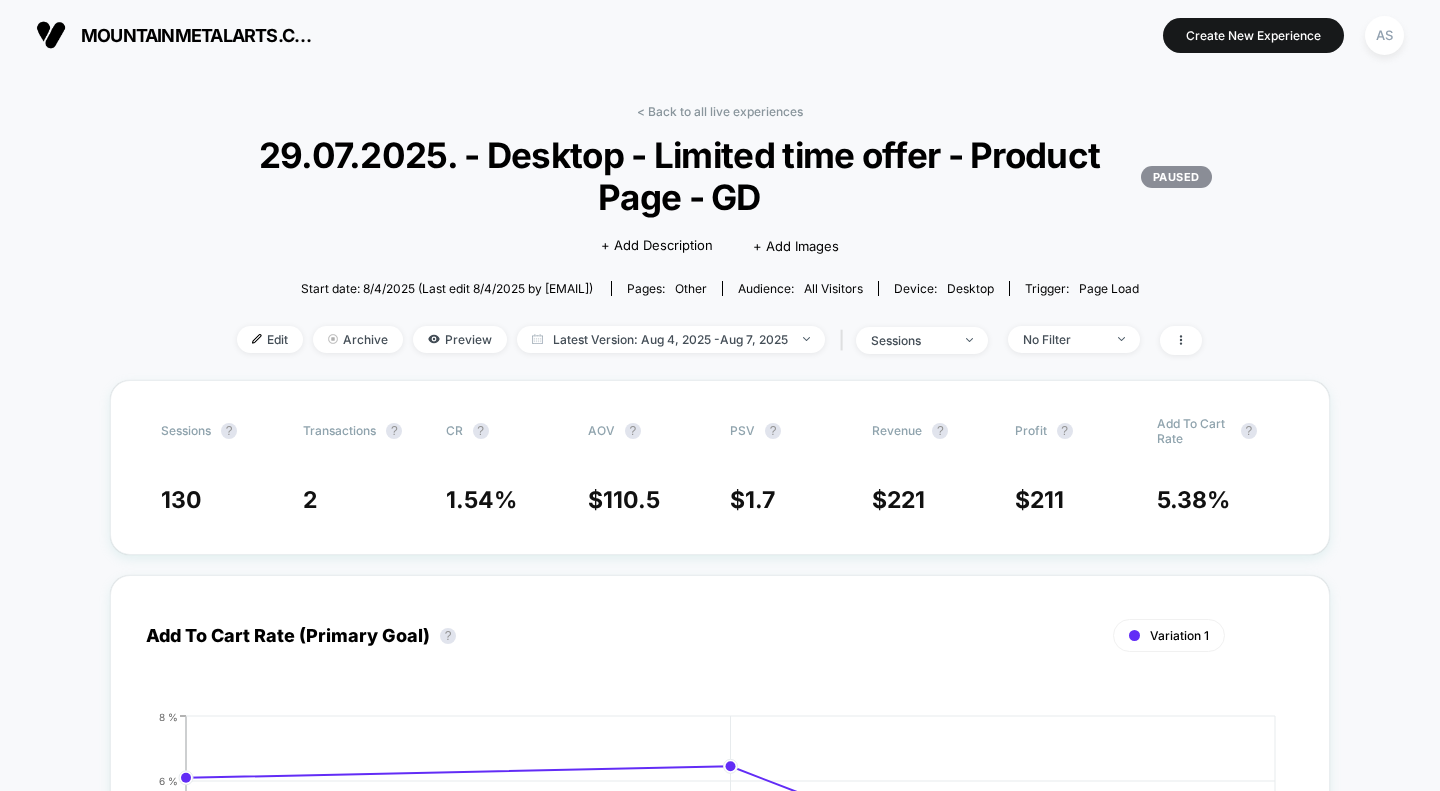 click on "< Back to all live experiences" at bounding box center [720, 111] 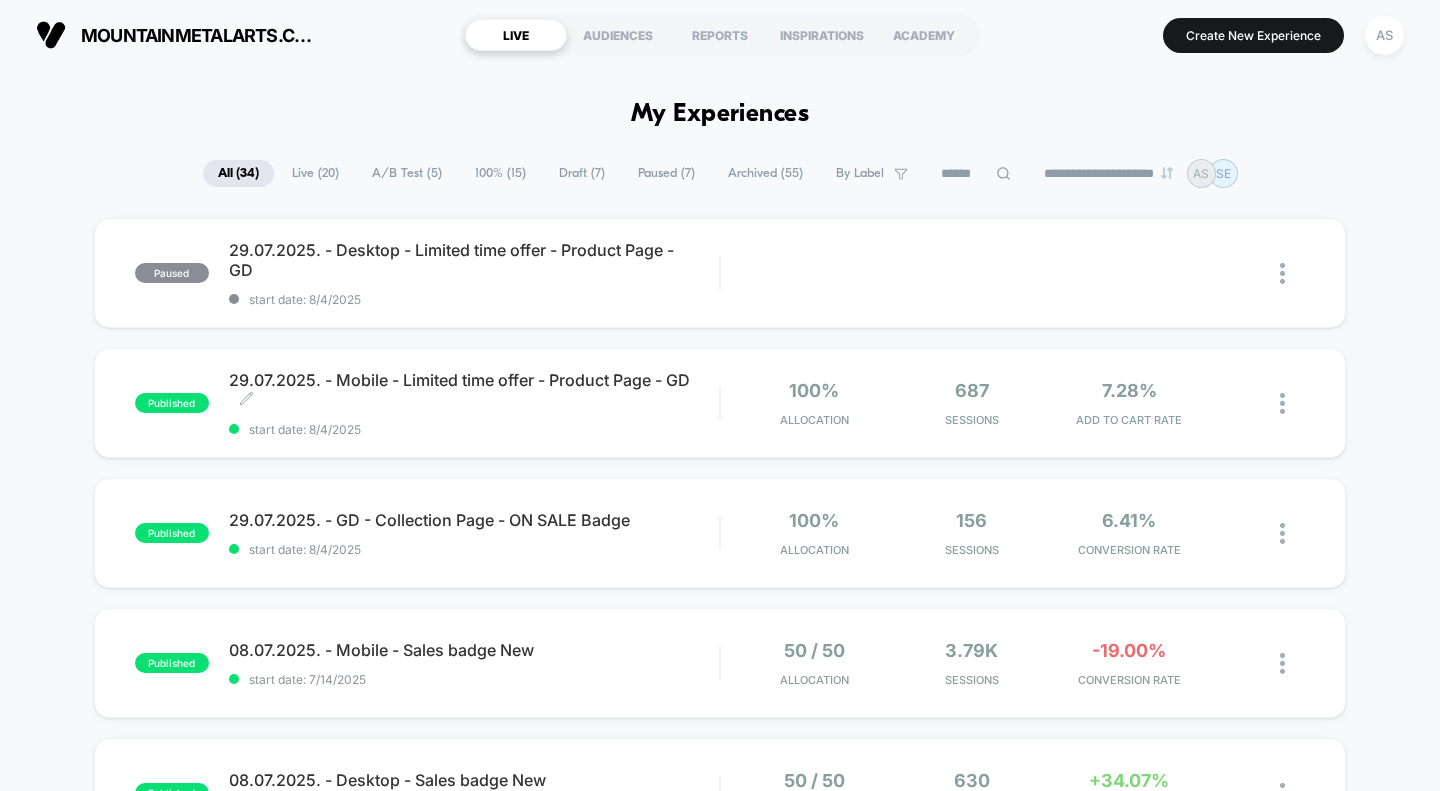 click on "29.07.2025. - Mobile - Limited time offer - Product Page - GD Click to edit experience details Click to edit experience details start date: 8/4/2025" at bounding box center (474, 403) 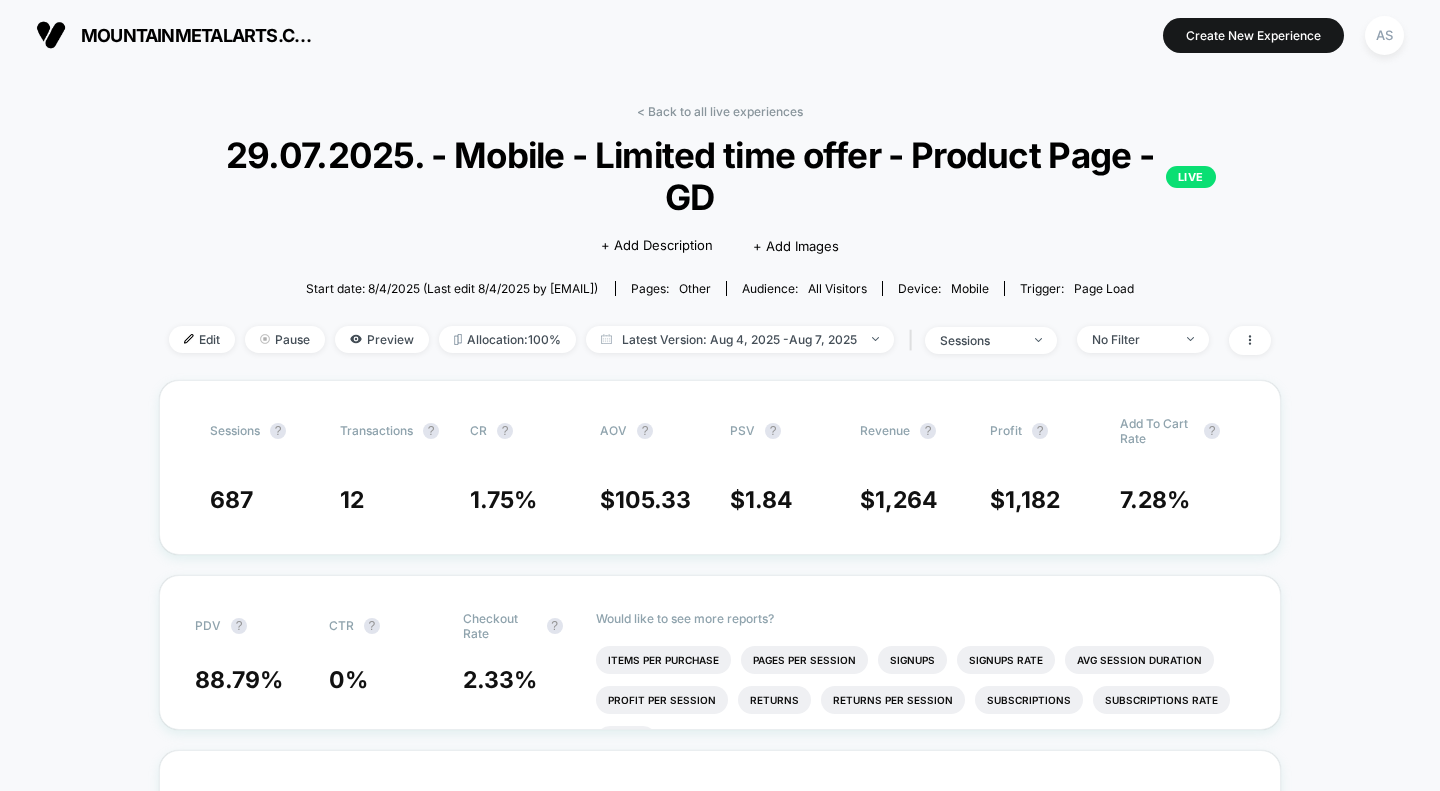click on "Pause" at bounding box center (285, 339) 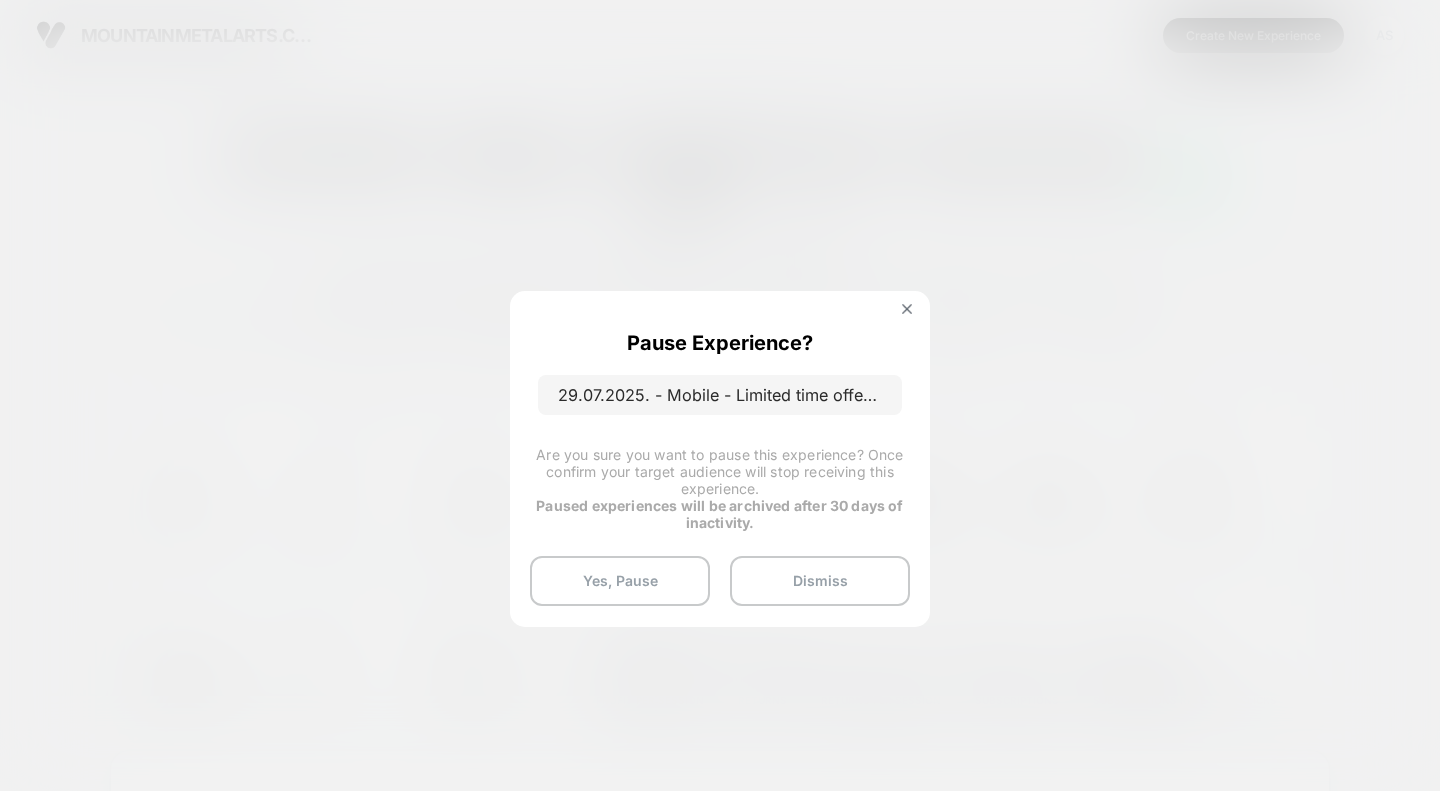 click on "Yes, Pause" at bounding box center [620, 581] 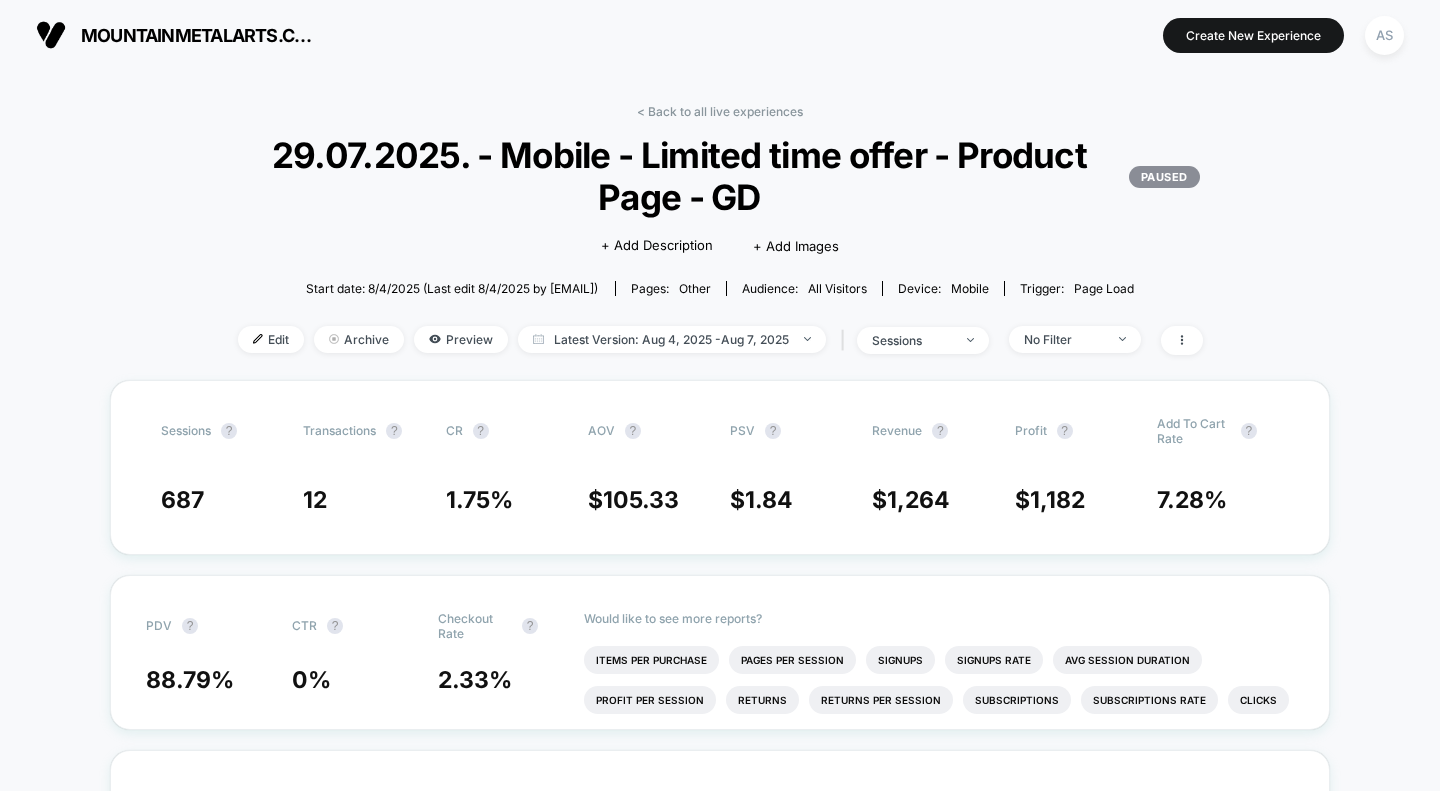 click on "< Back to all live experiences" at bounding box center (720, 111) 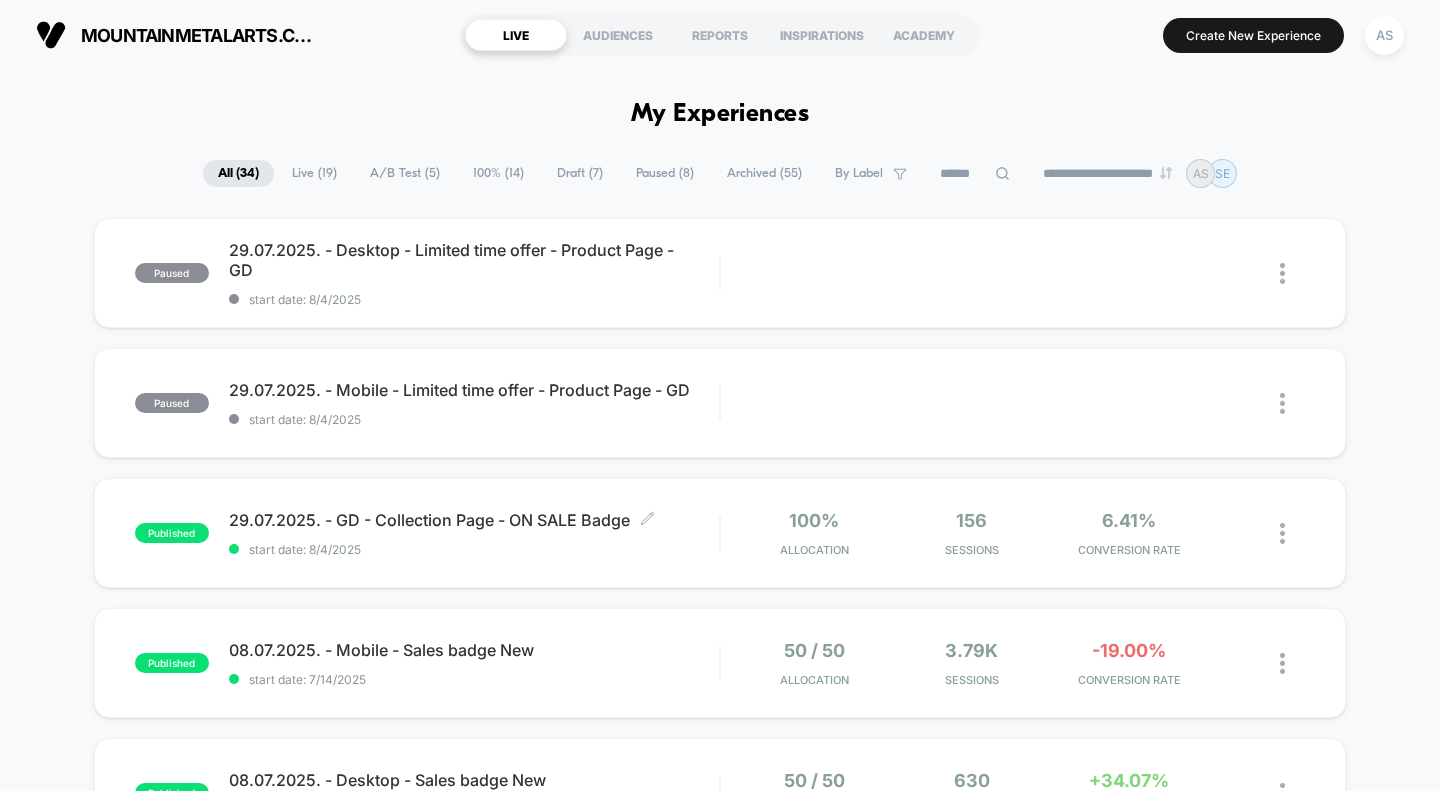 click on "29.07.2025. - GD - Collection Page - ON SALE Badge Click to edit experience details" at bounding box center (474, 520) 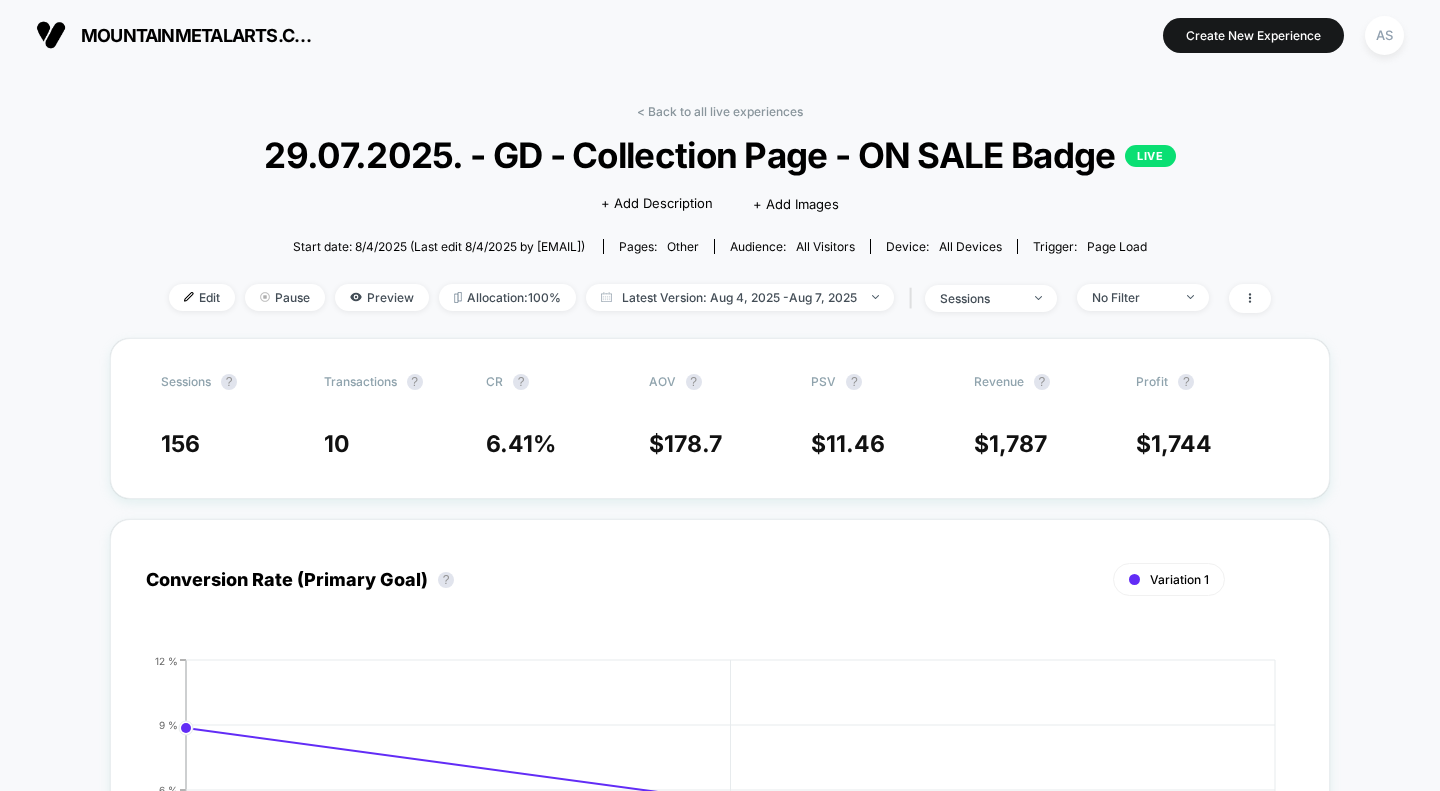 click on "Pause" at bounding box center (285, 297) 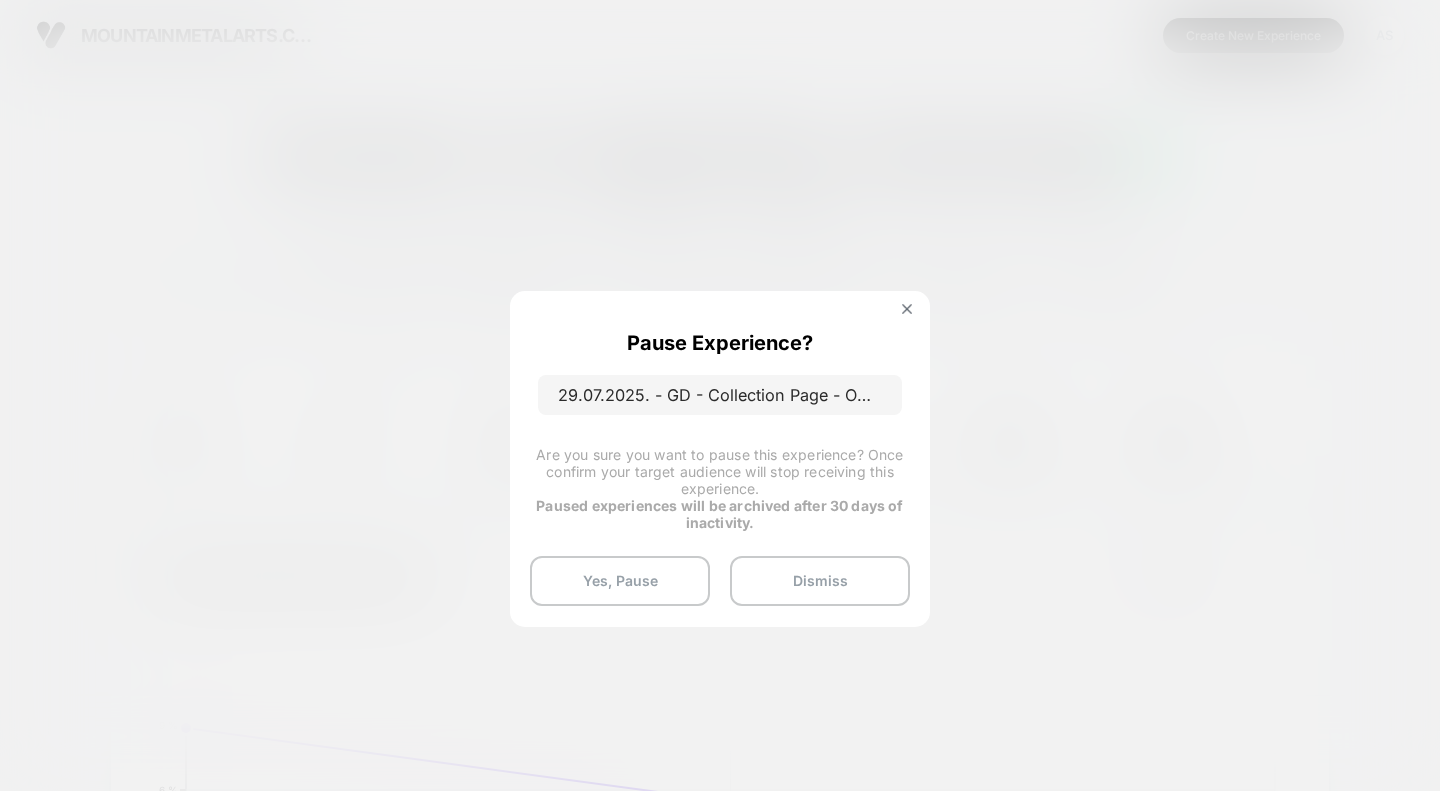 click on "Yes, Pause" at bounding box center [620, 581] 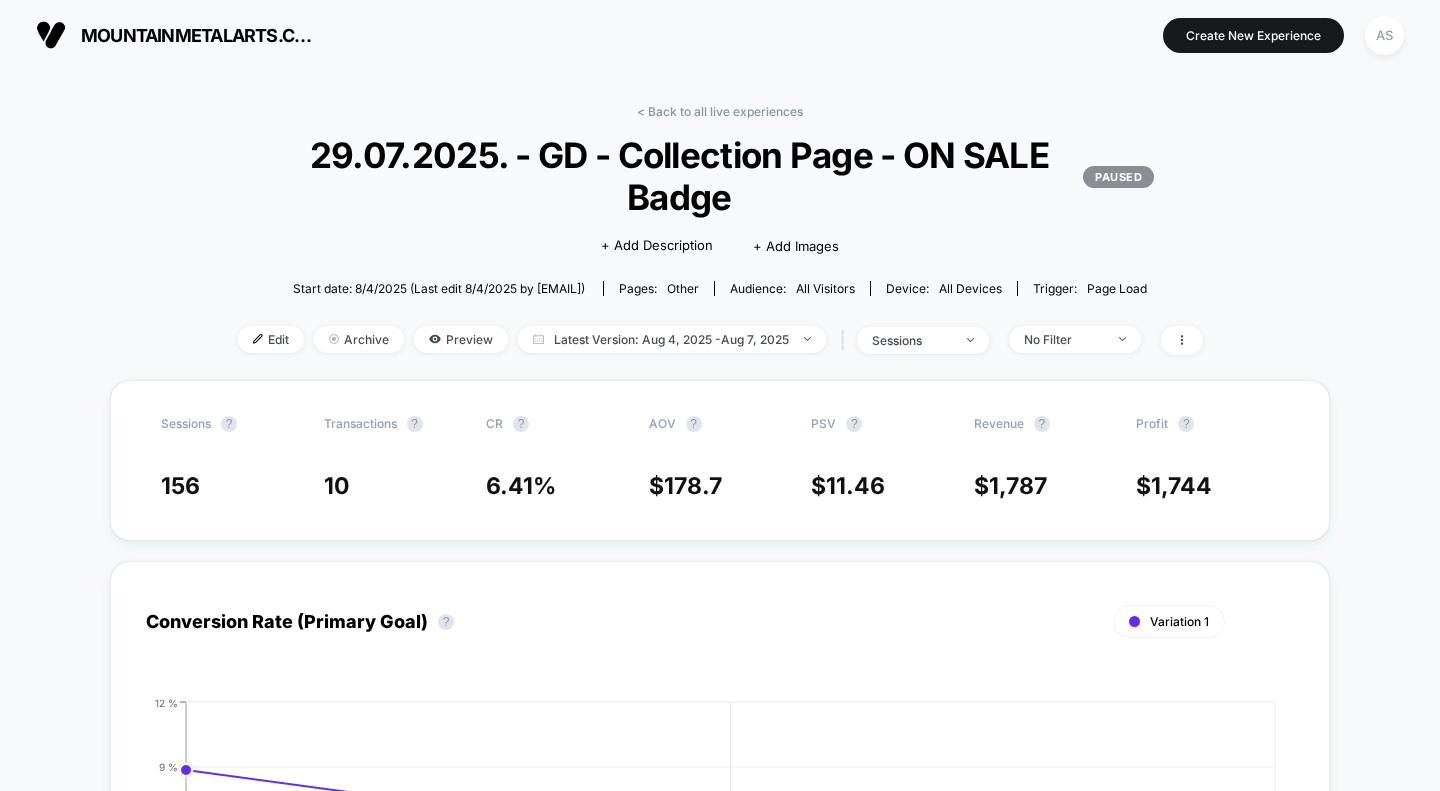 click on "< Back to all live experiences" at bounding box center (720, 111) 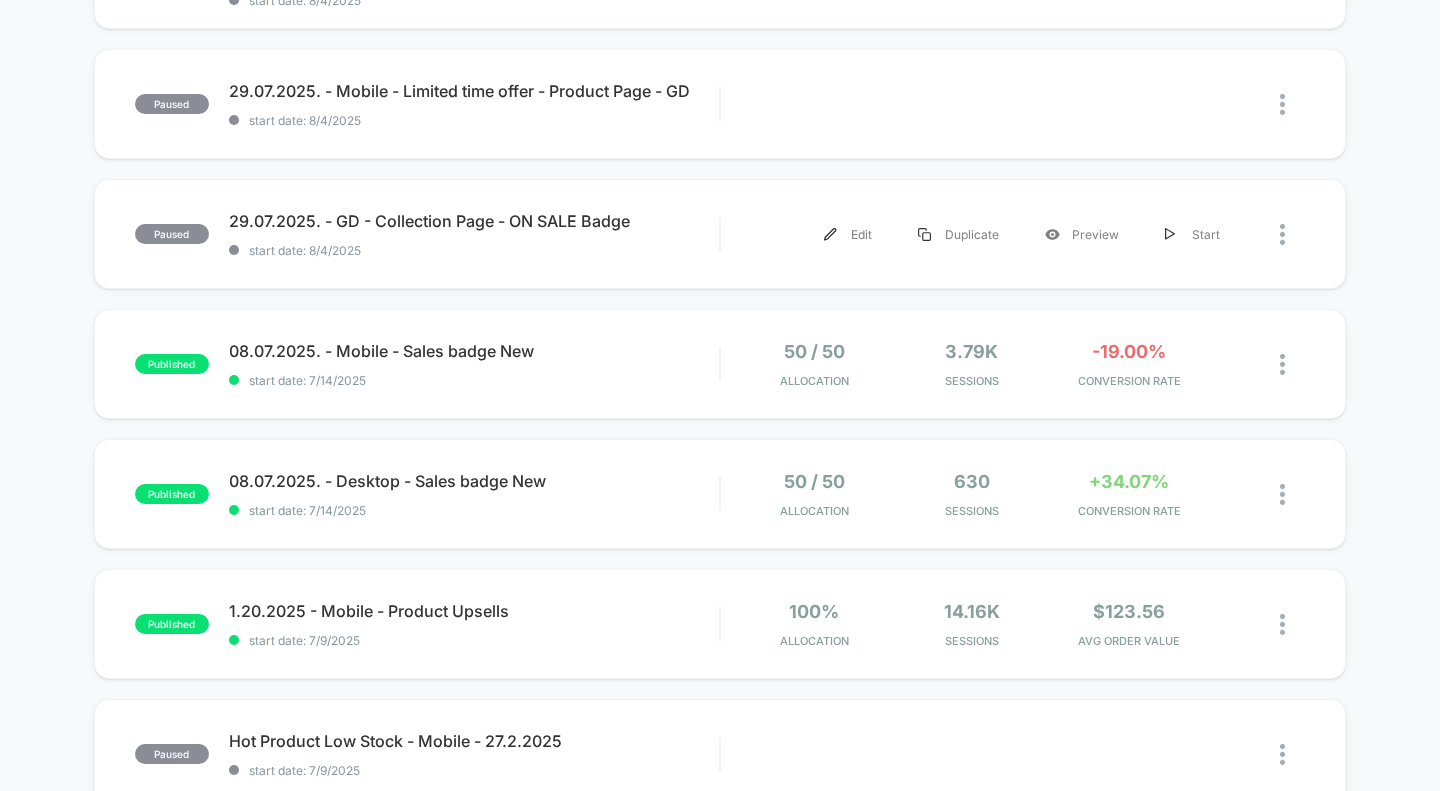 scroll, scrollTop: 297, scrollLeft: 0, axis: vertical 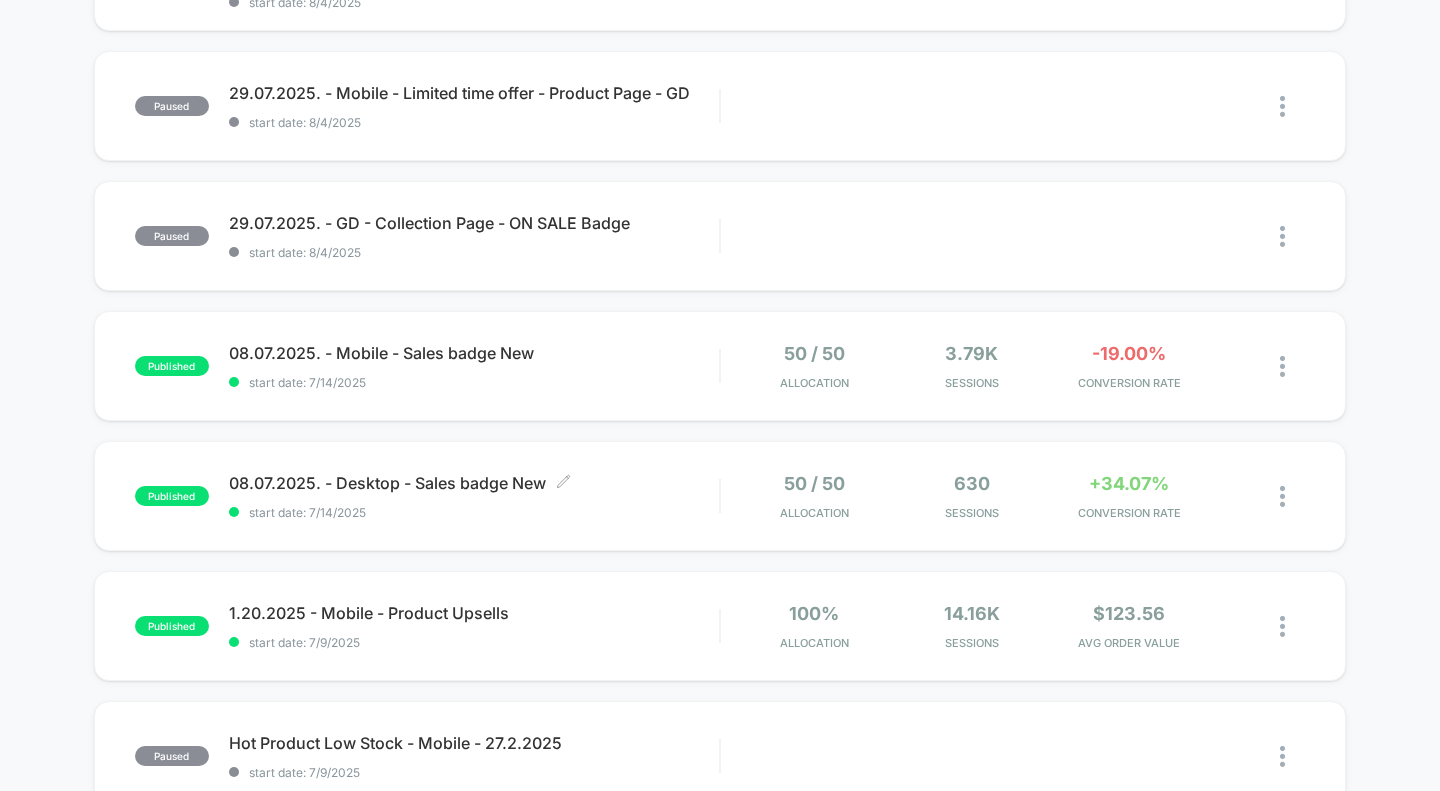 click on "08.07.2025. - Desktop - Sales badge New Click to edit experience details Click to edit experience details start date: 7/14/2025" at bounding box center (474, 496) 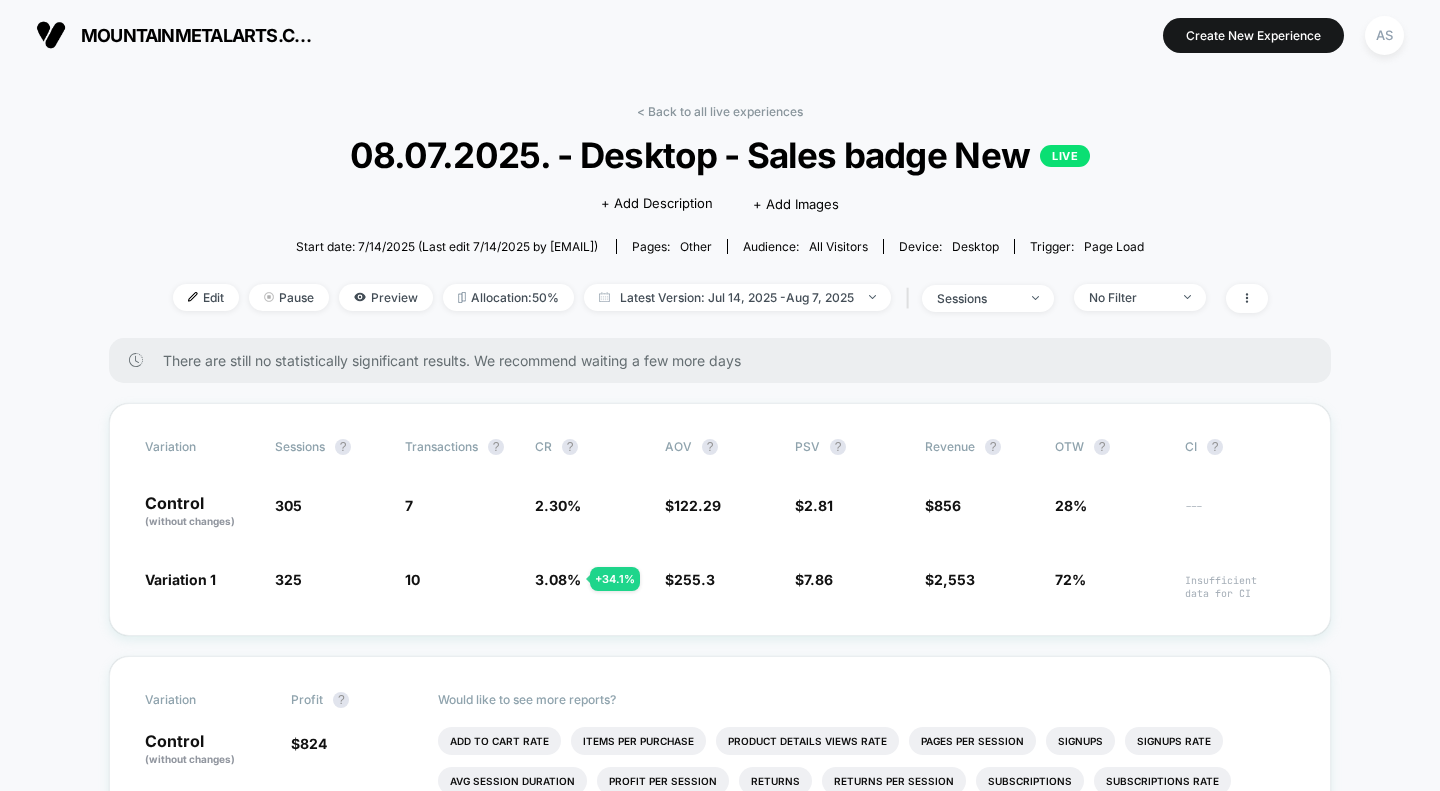 click on "< Back to all live experiences" at bounding box center [720, 111] 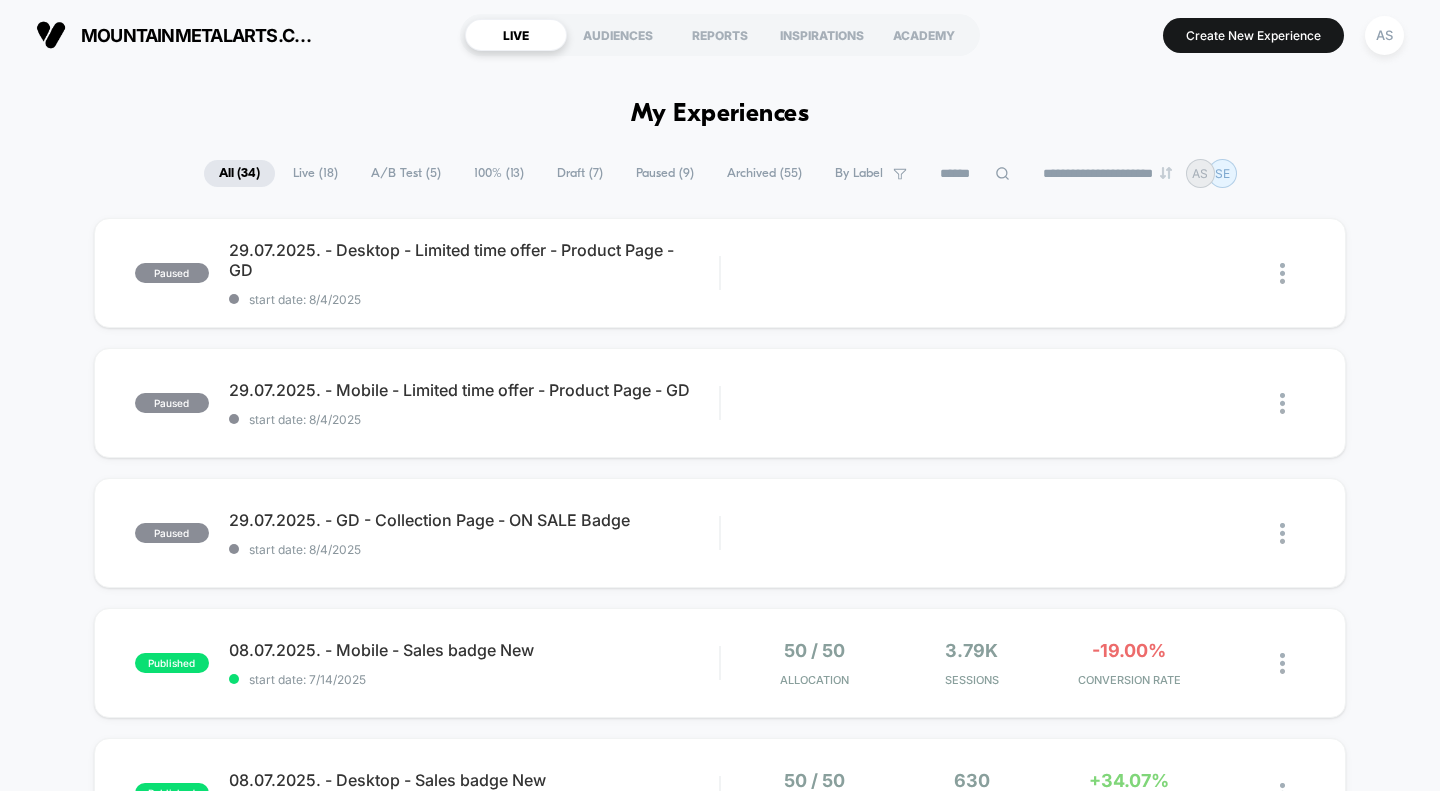 click on "LIVE AUDIENCES REPORTS INSPIRATIONS ACADEMY" at bounding box center (720, 35) 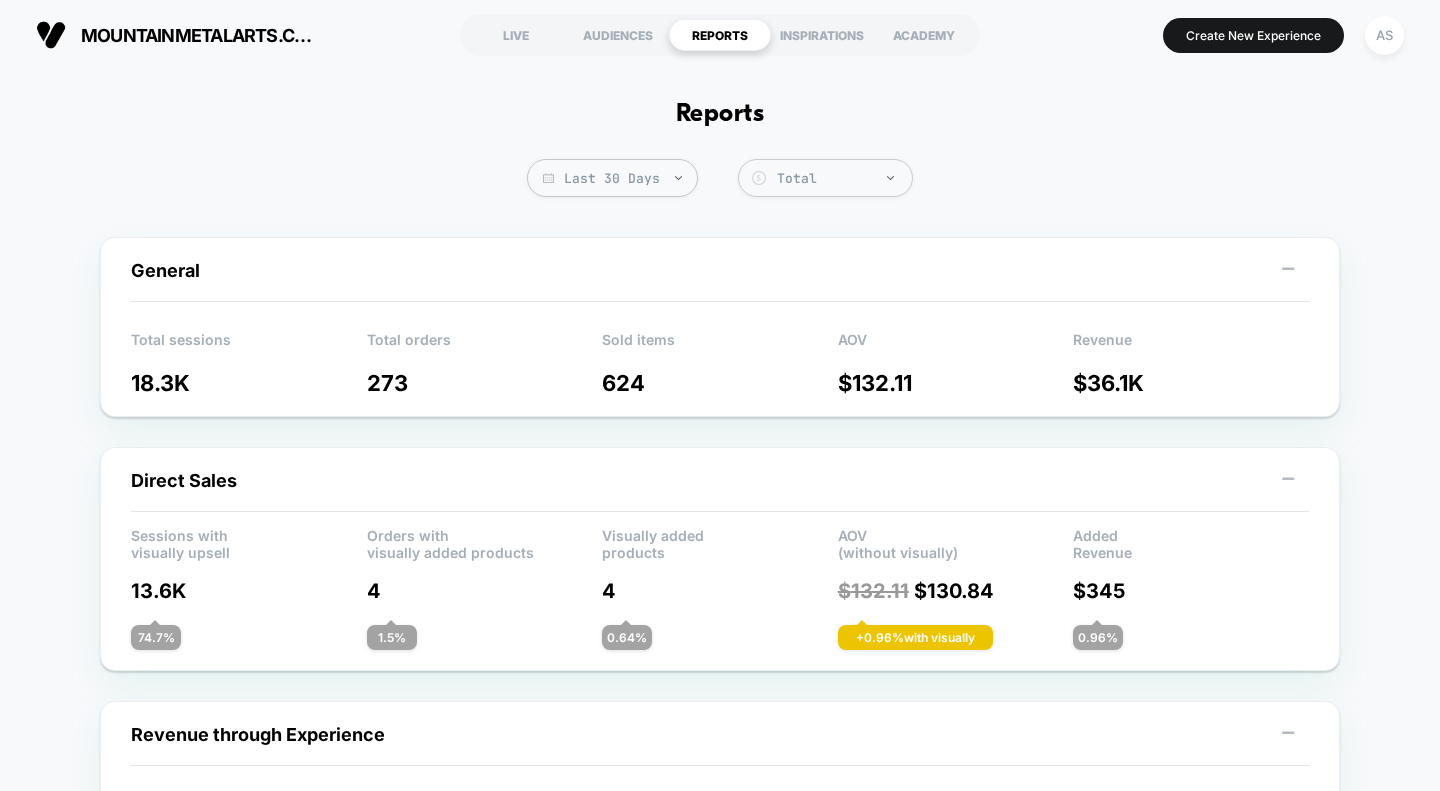 click on "Last 30 Days" at bounding box center (612, 178) 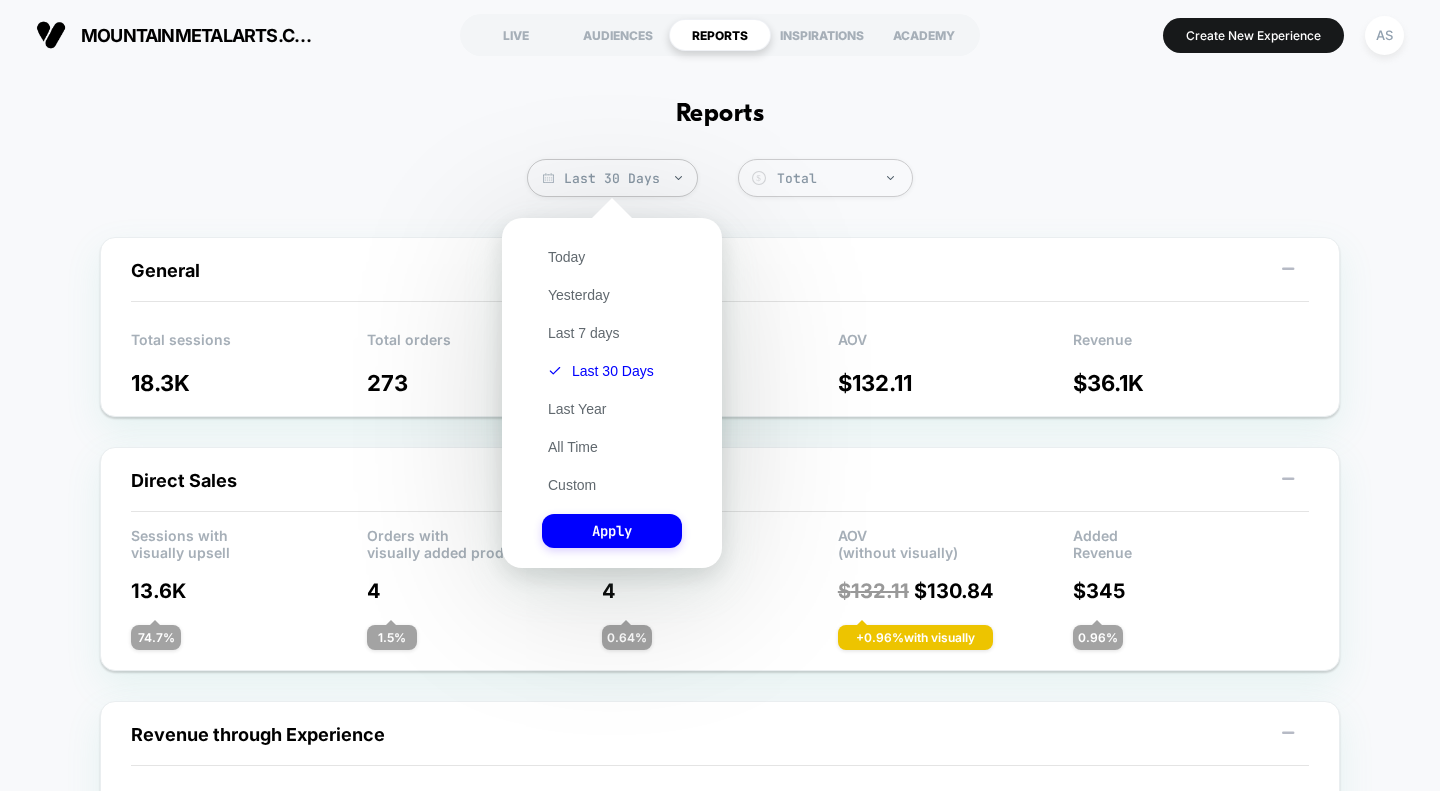 click on "Last 7 days" at bounding box center [584, 333] 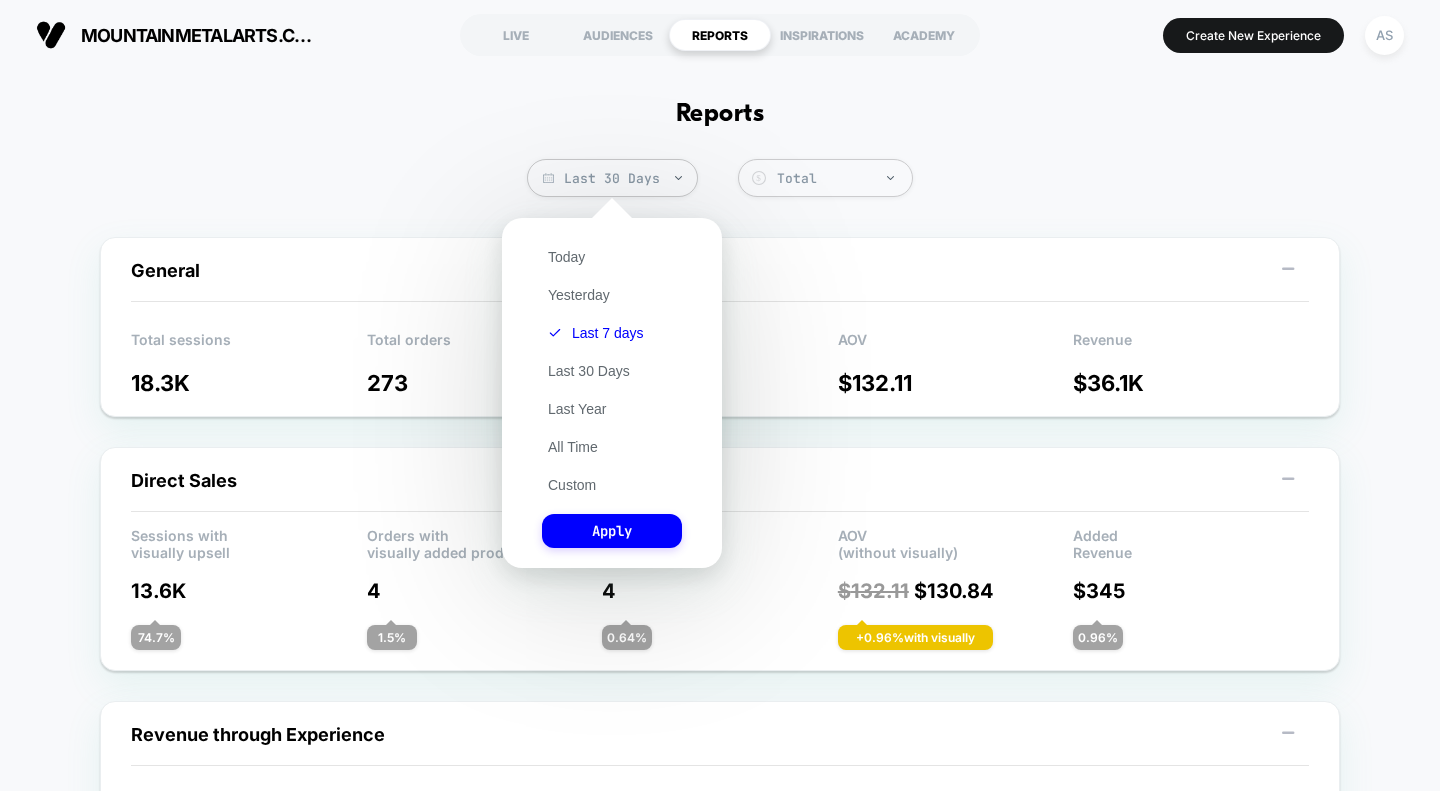click on "Apply" at bounding box center [612, 531] 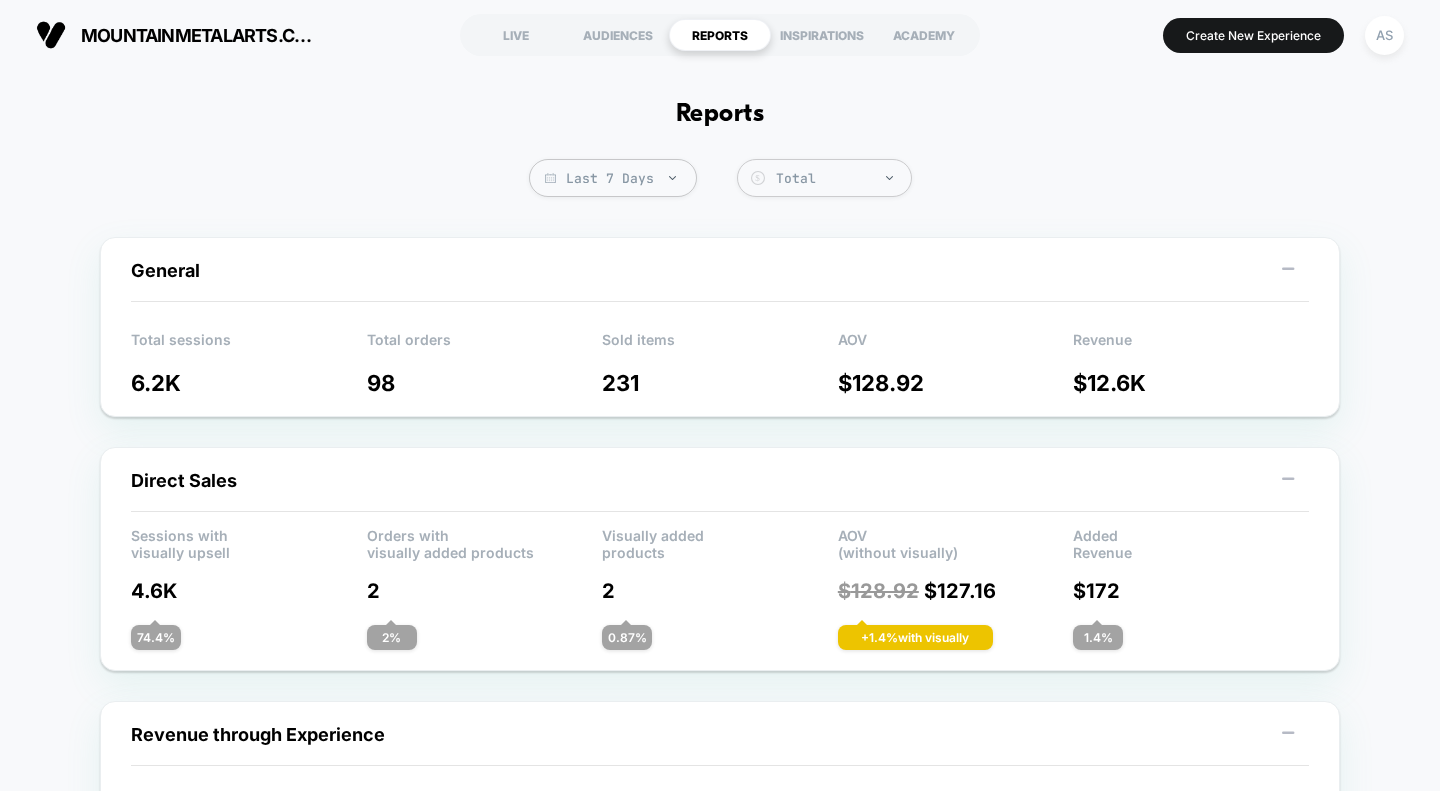 click on "Last 7 Days" at bounding box center [613, 178] 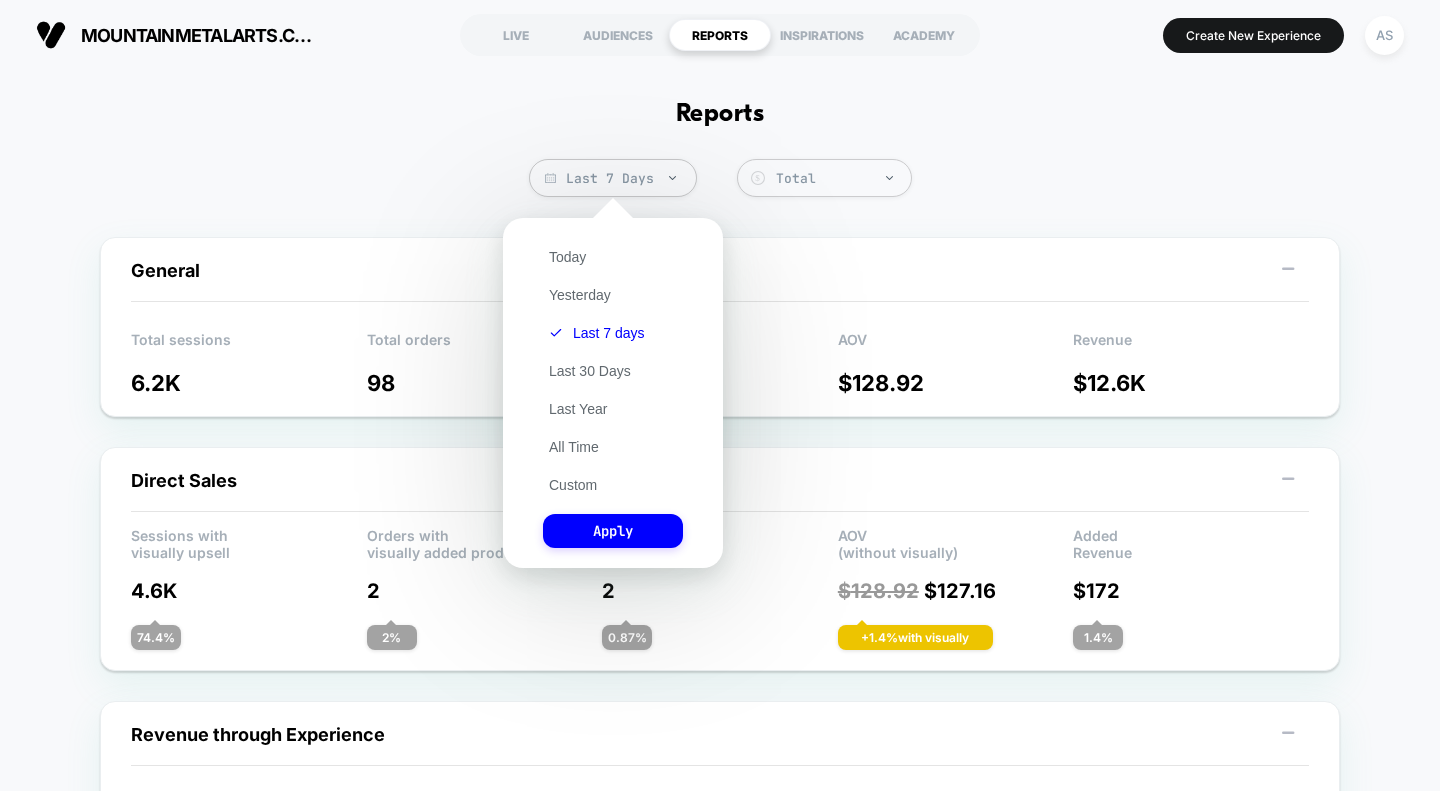 click on "Last 30 Days" at bounding box center [590, 371] 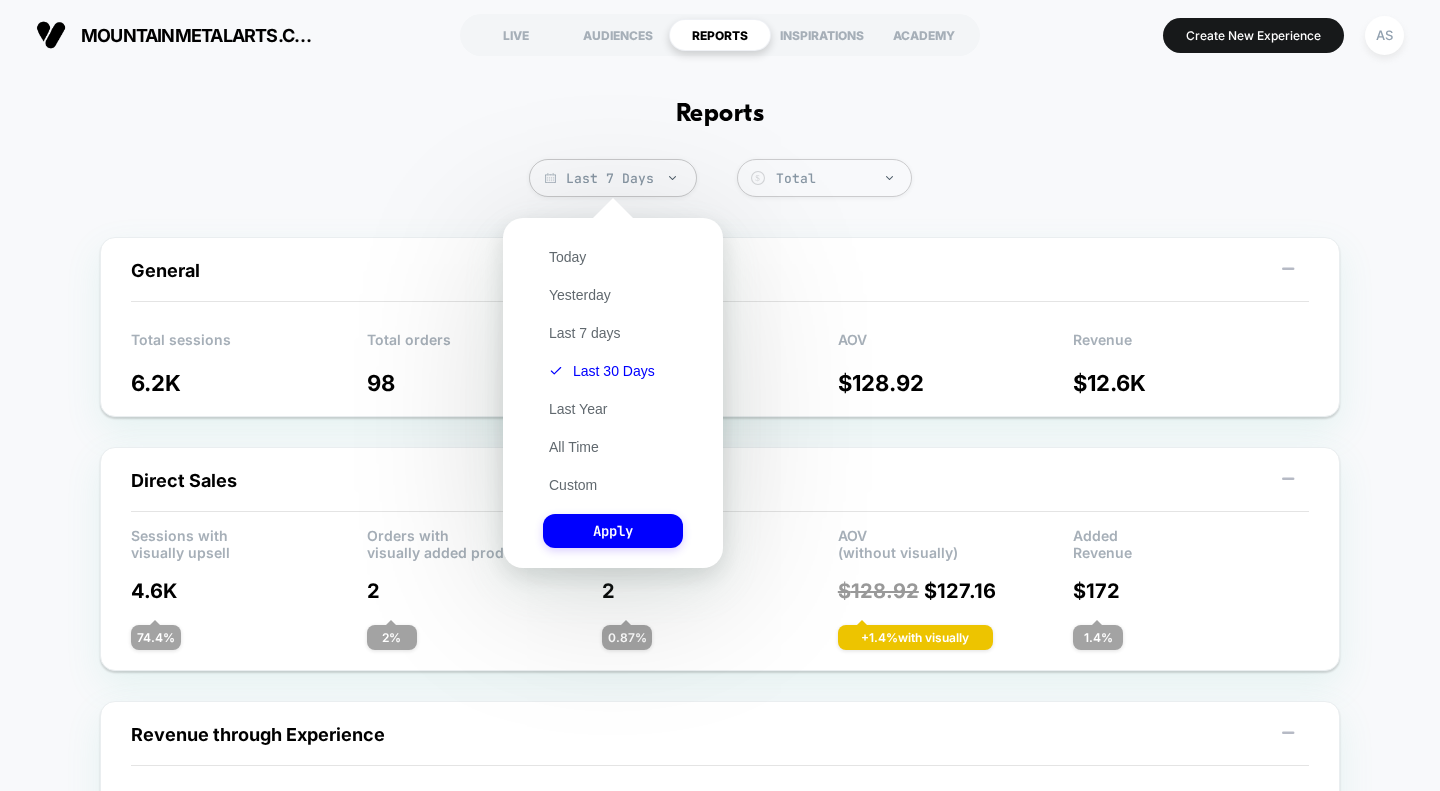click on "Apply" at bounding box center [613, 531] 